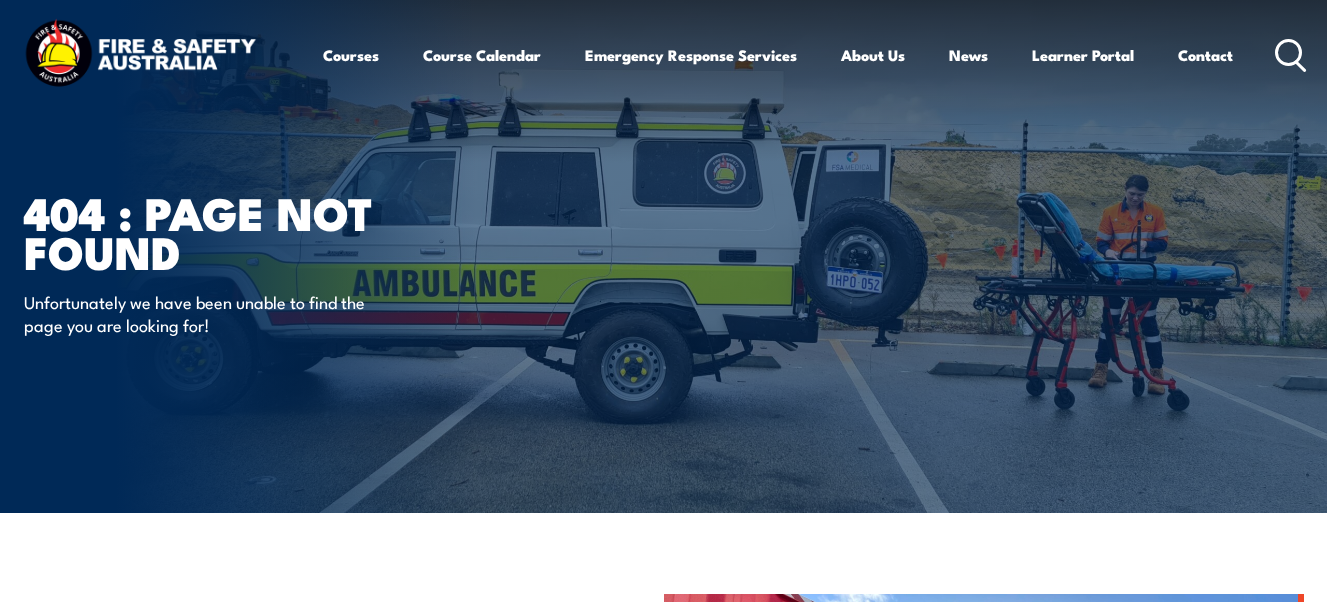 scroll, scrollTop: 0, scrollLeft: 0, axis: both 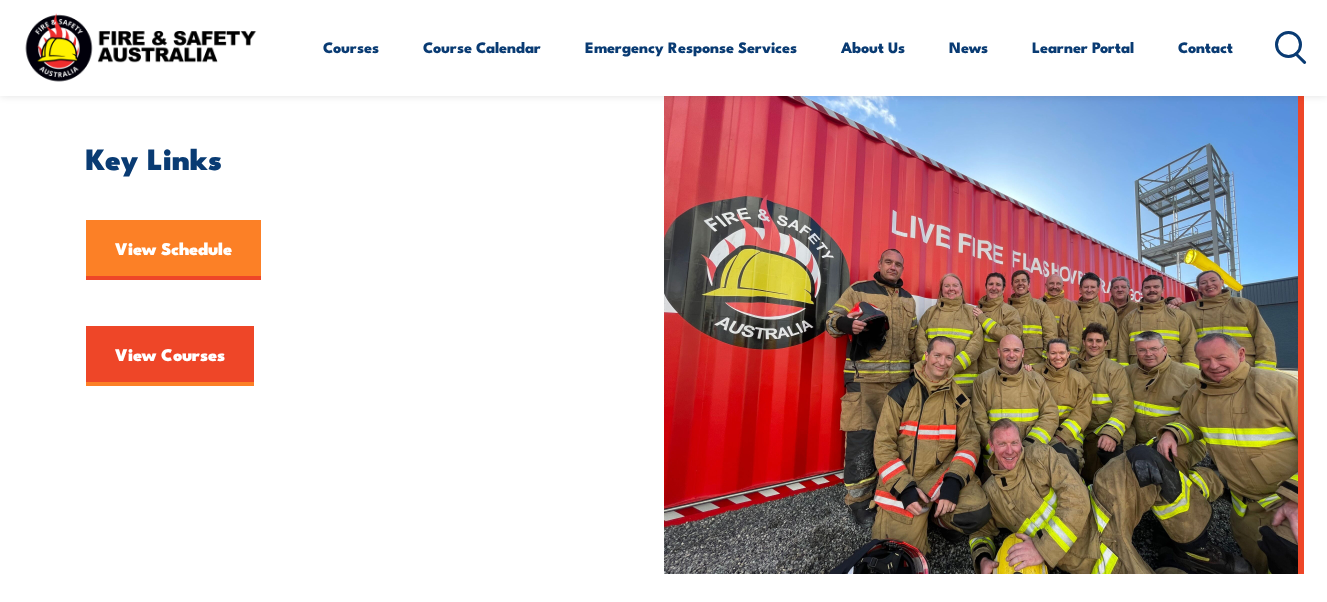 click on "View Schedule" at bounding box center [173, 250] 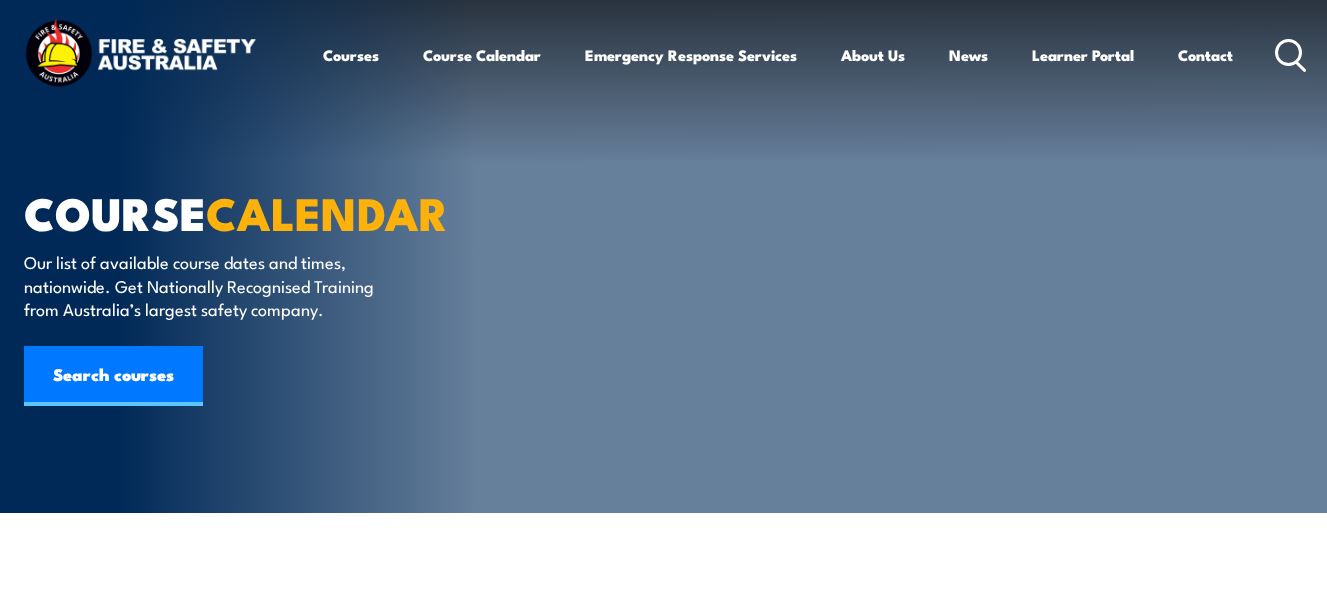 scroll, scrollTop: 0, scrollLeft: 0, axis: both 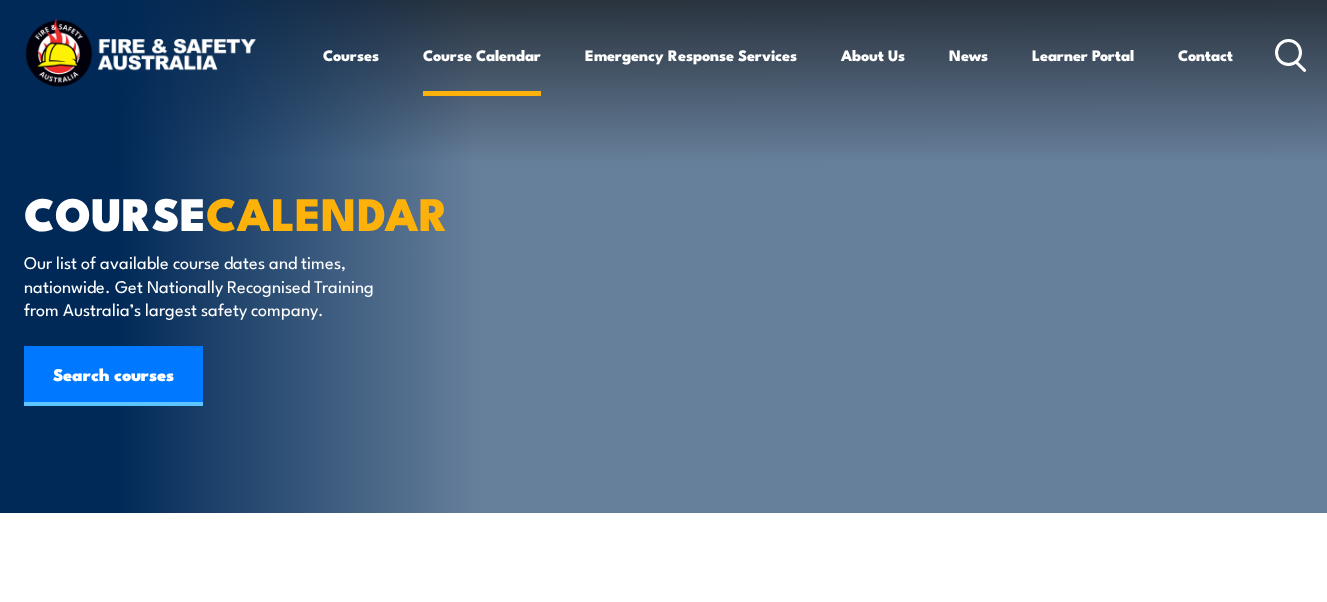 click on "Course Calendar" at bounding box center [482, 55] 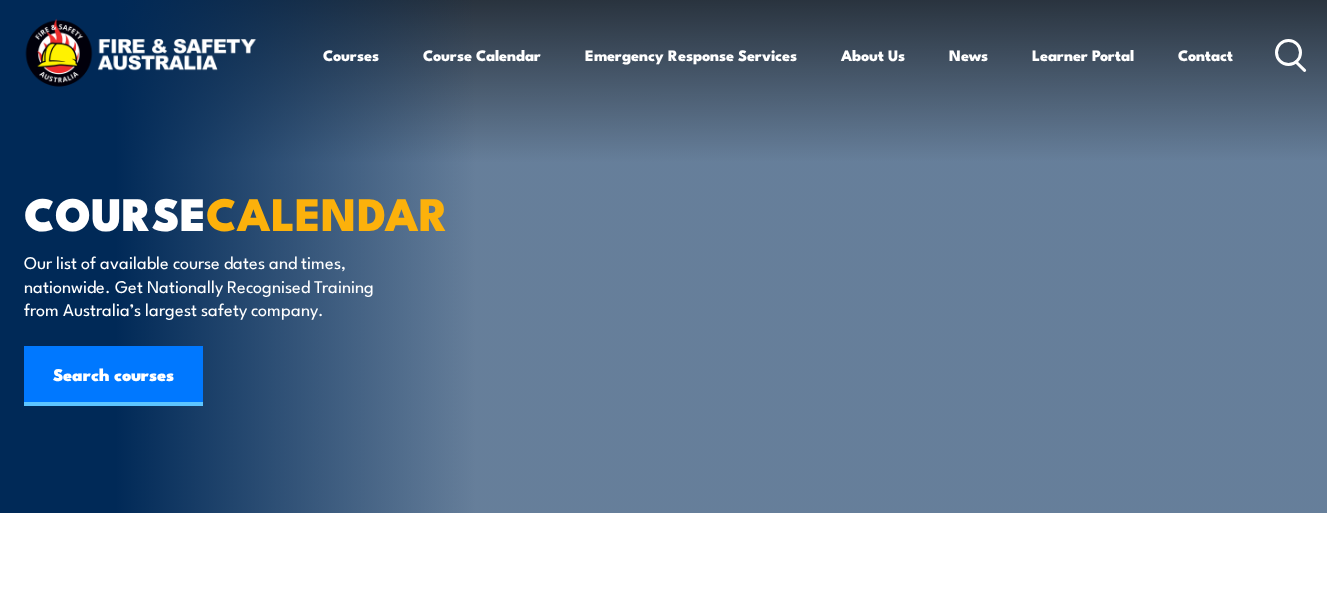 scroll, scrollTop: 0, scrollLeft: 0, axis: both 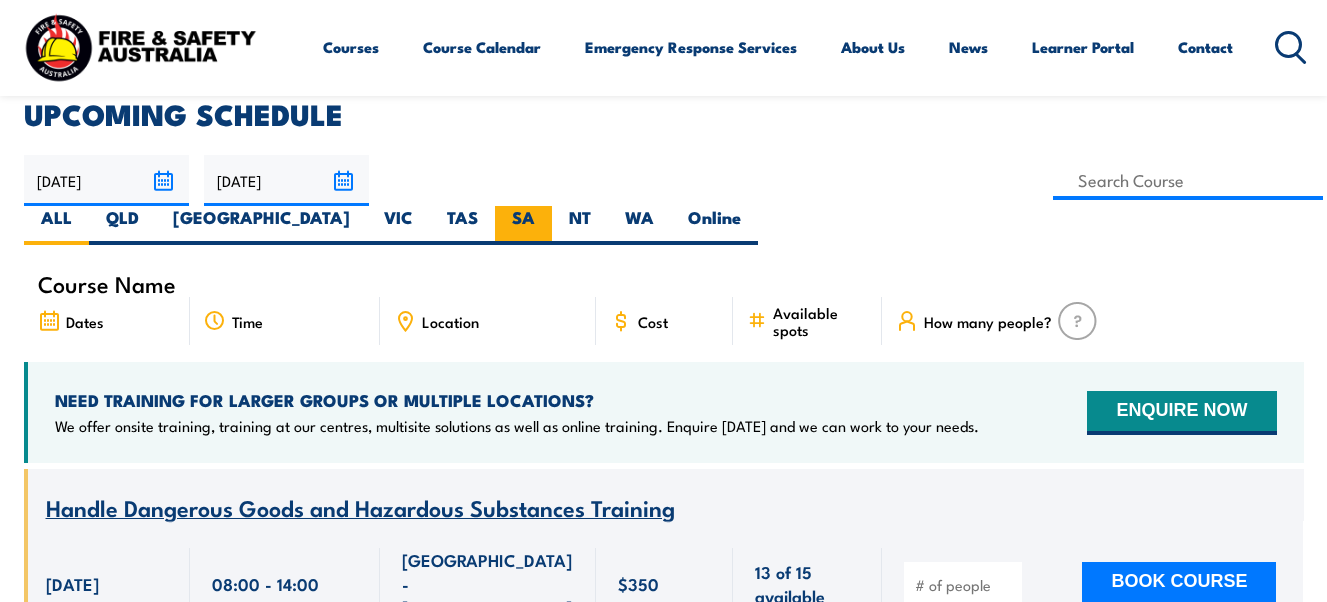 click on "SA" at bounding box center (523, 225) 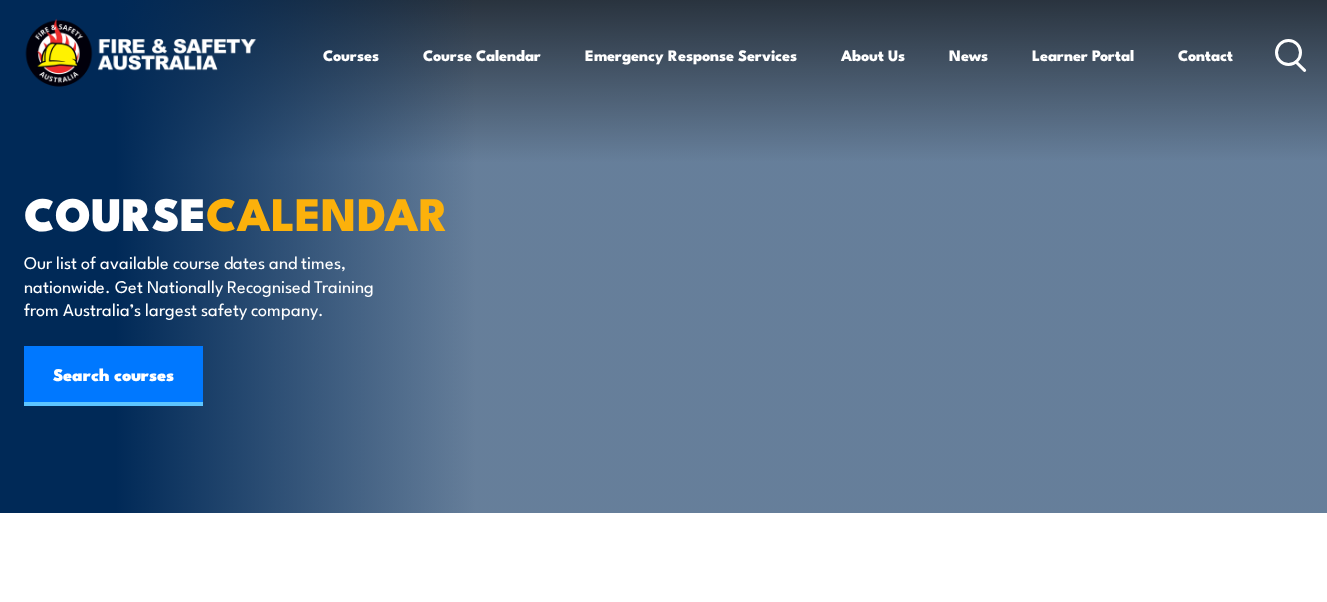 scroll, scrollTop: 0, scrollLeft: 0, axis: both 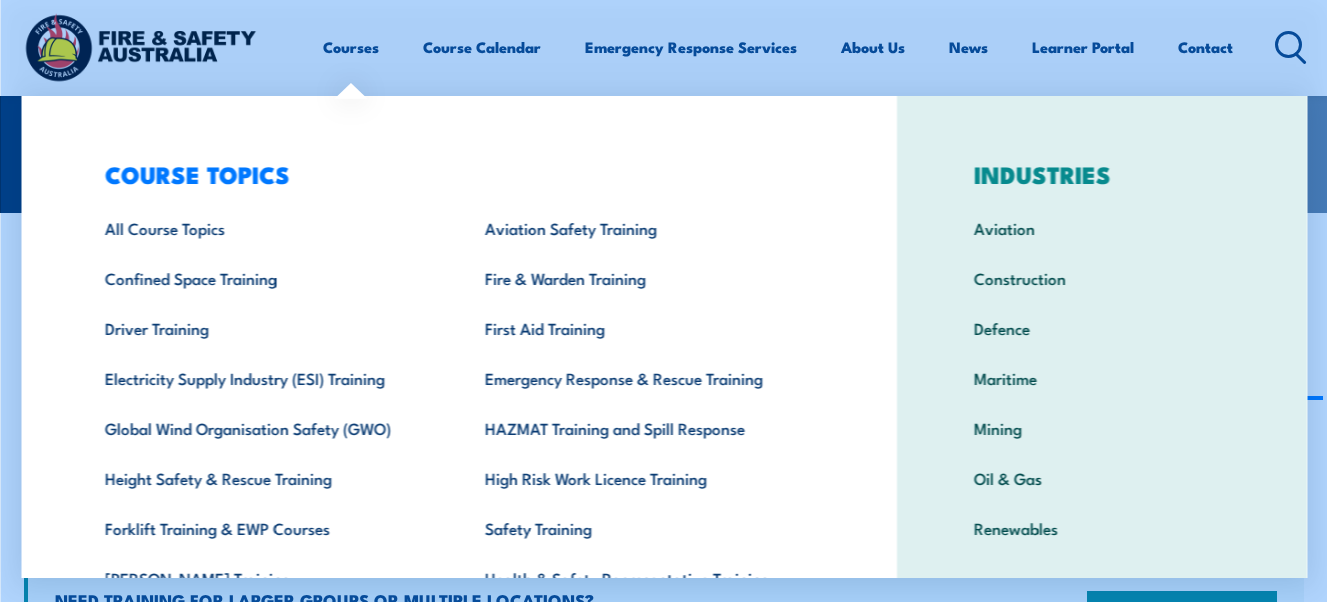 click on "Courses" at bounding box center [351, 47] 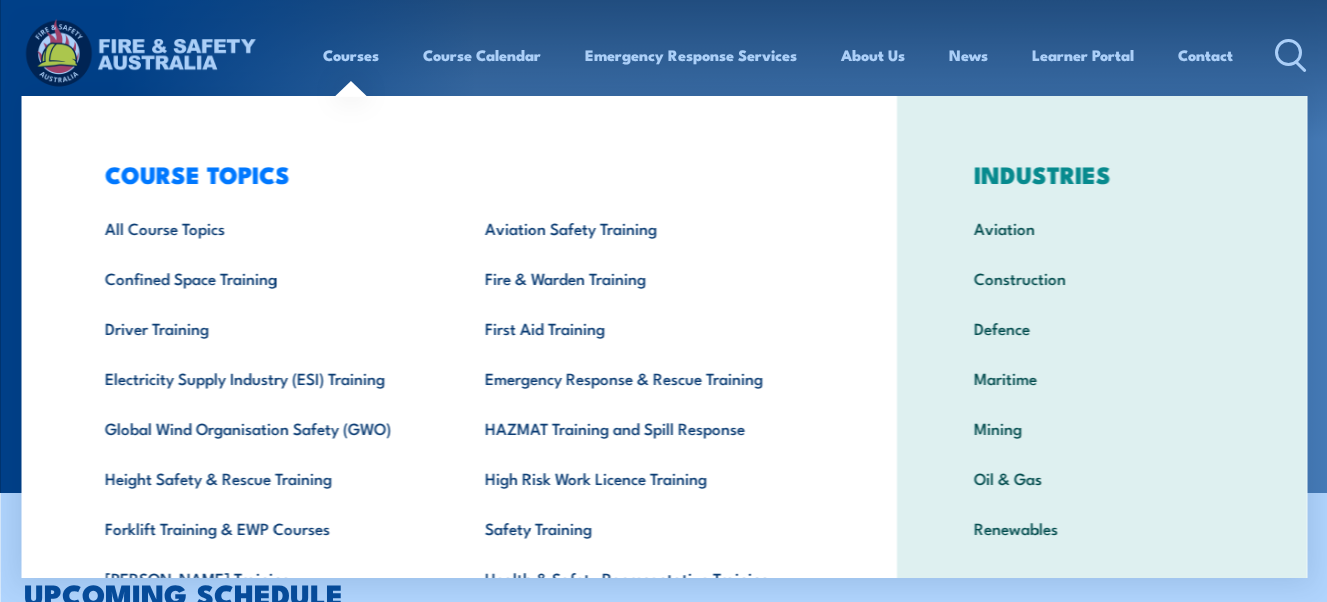 scroll, scrollTop: 0, scrollLeft: 0, axis: both 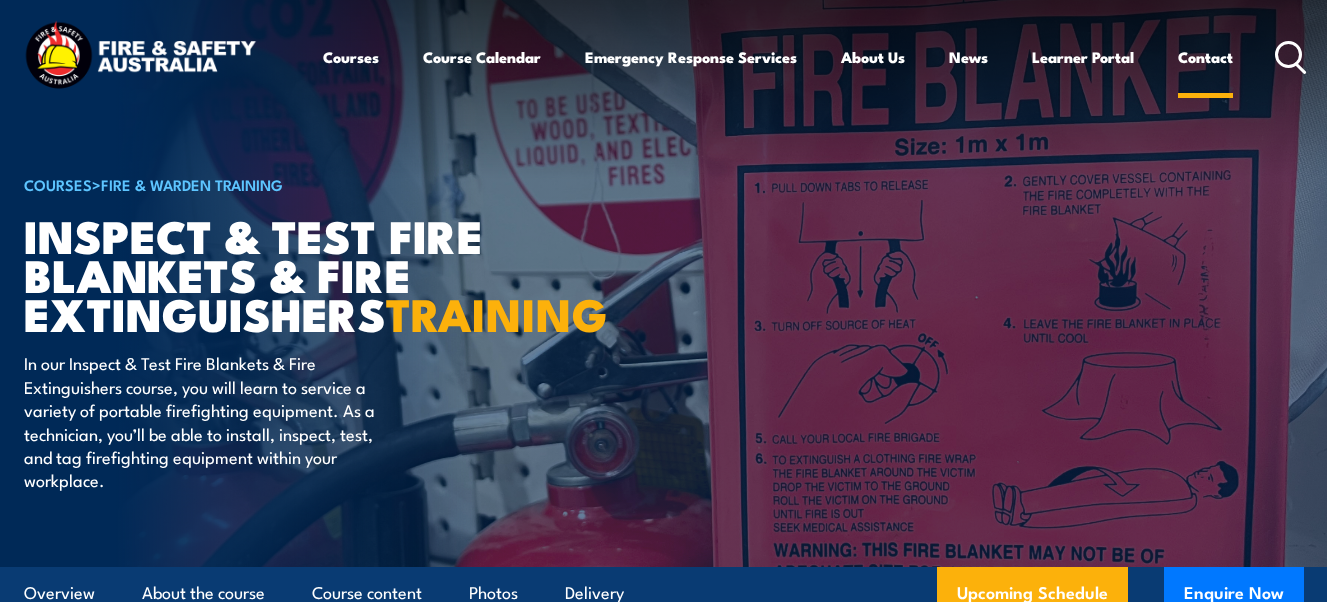 click on "Contact" at bounding box center [1205, 57] 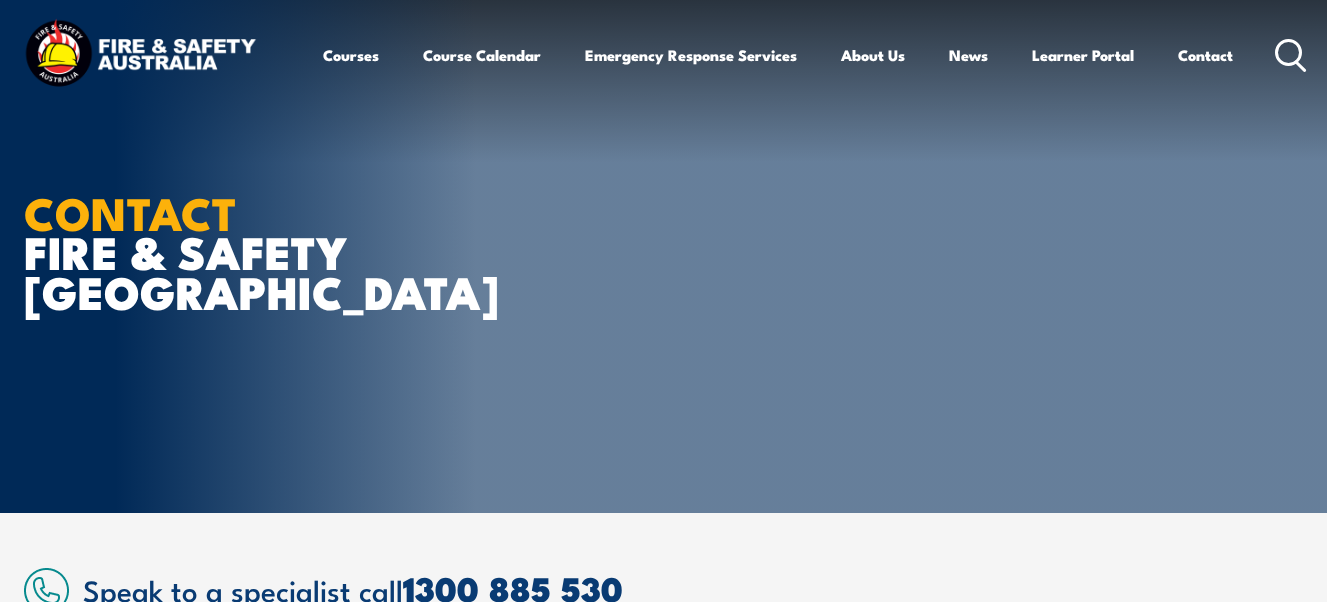 scroll, scrollTop: 0, scrollLeft: 0, axis: both 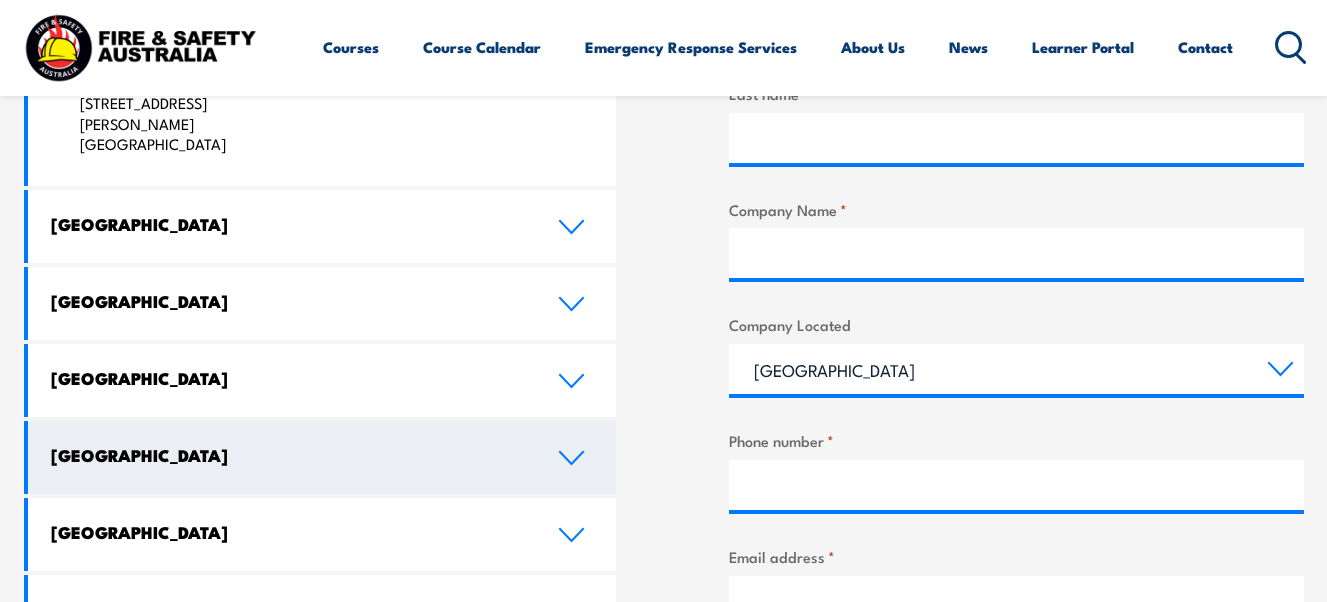 click 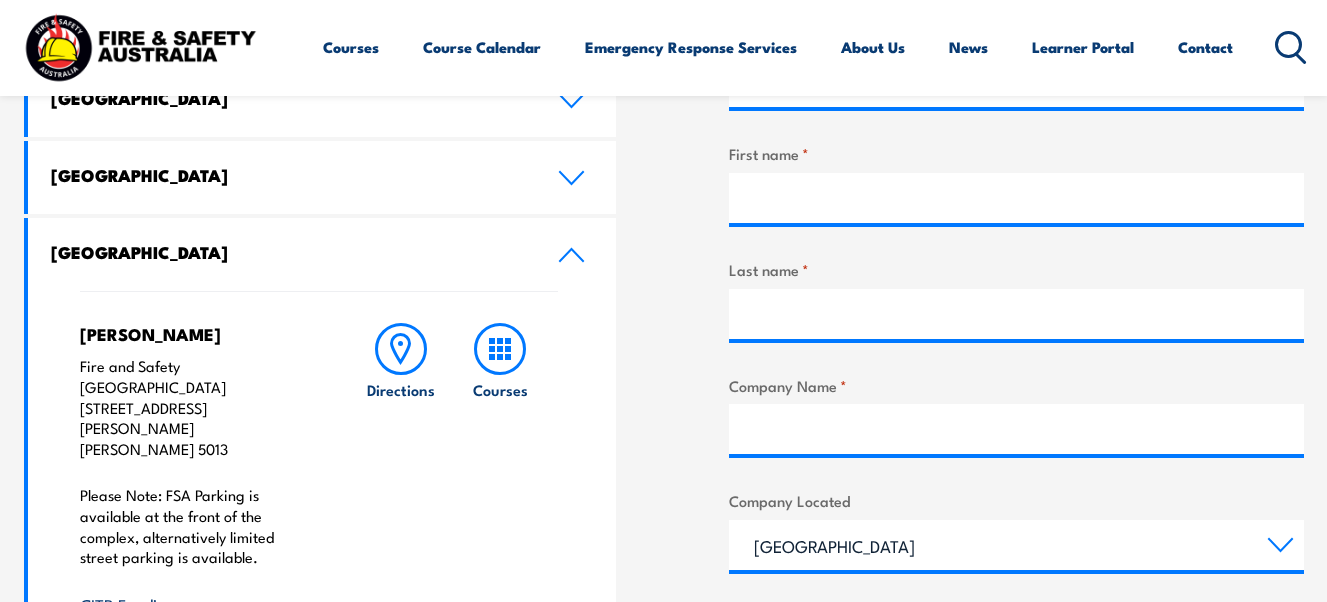 scroll, scrollTop: 800, scrollLeft: 0, axis: vertical 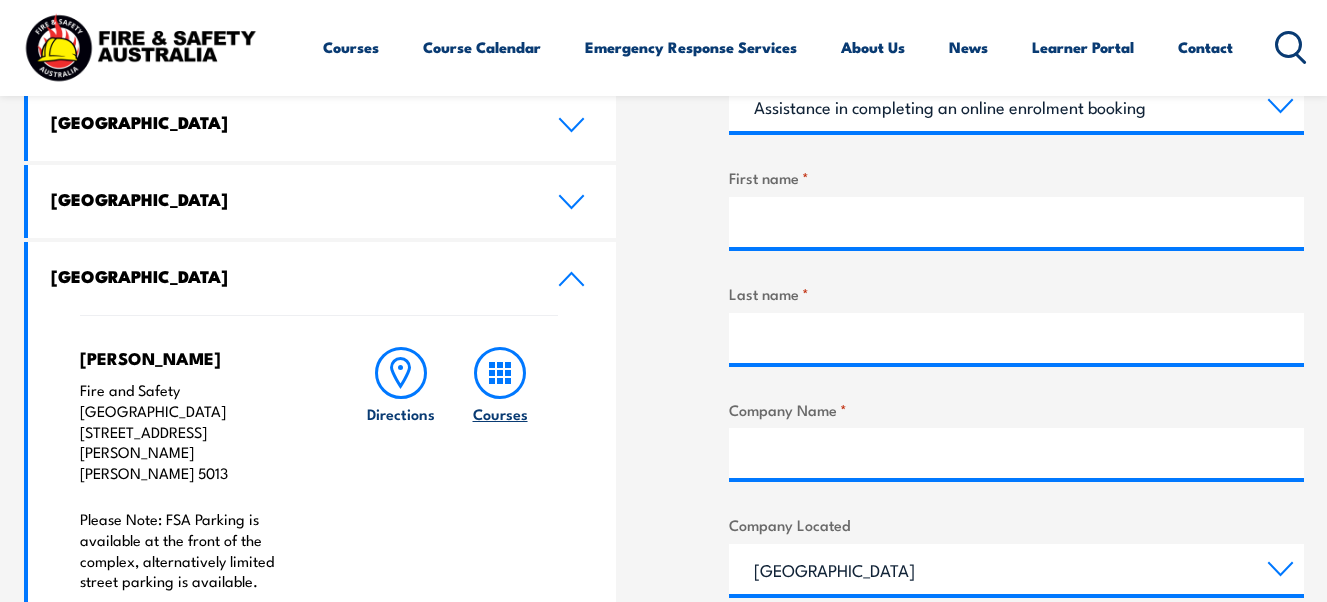 click 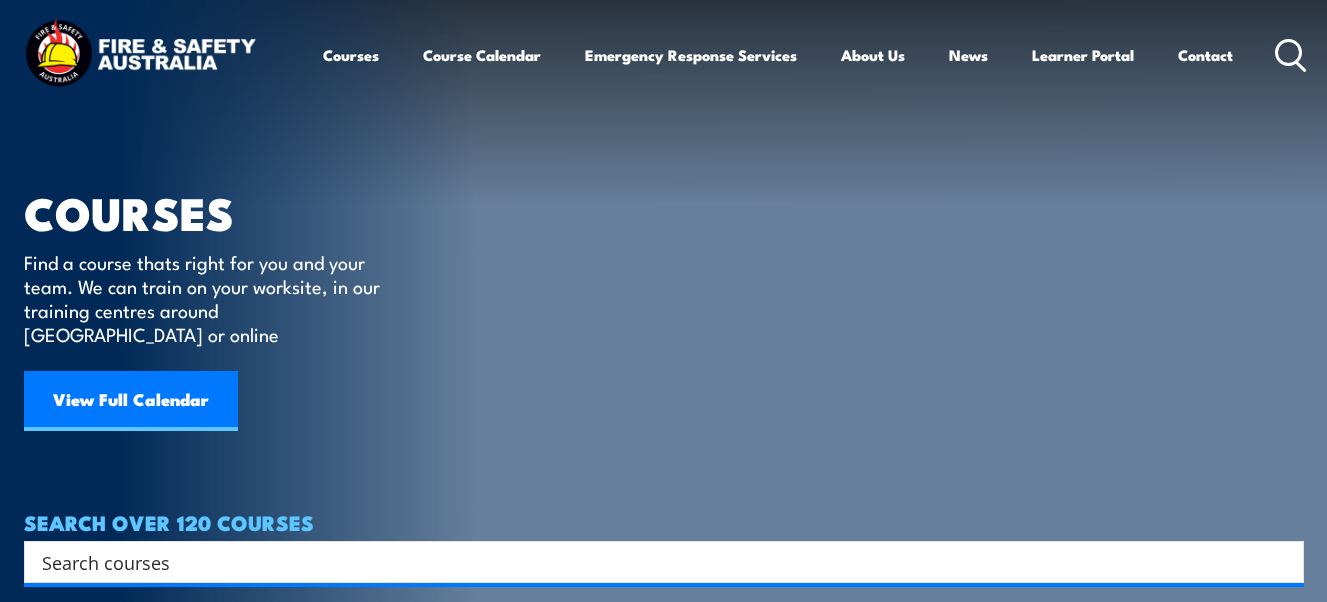 scroll, scrollTop: 0, scrollLeft: 0, axis: both 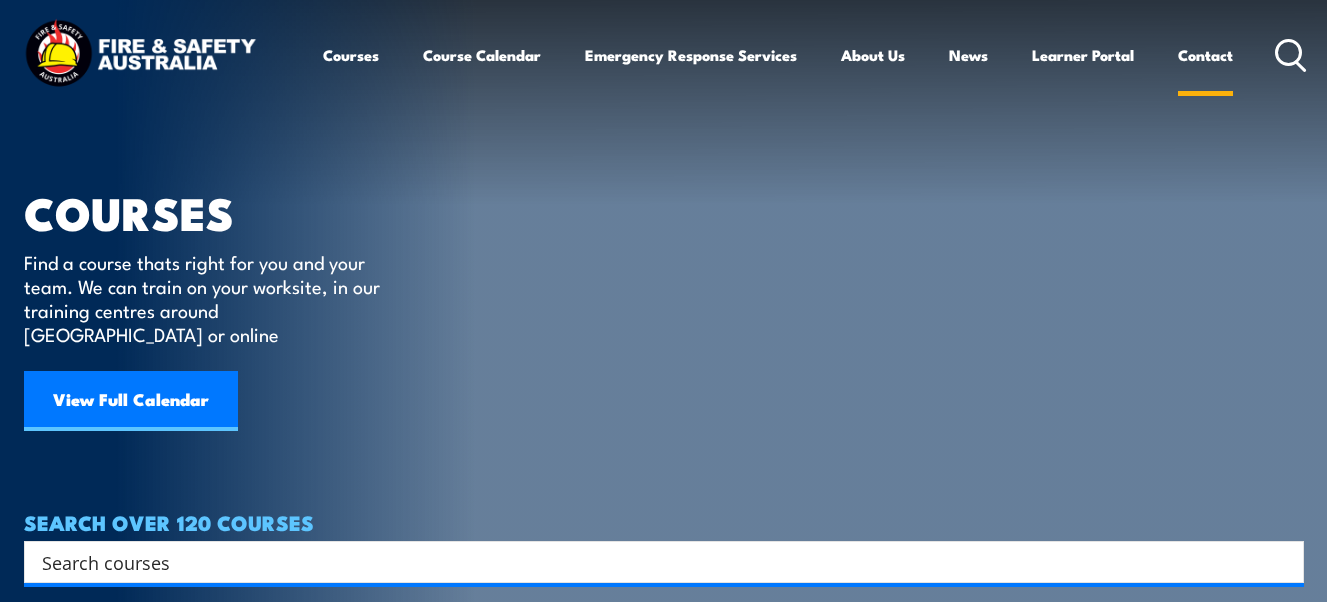 click on "Contact" at bounding box center (1205, 55) 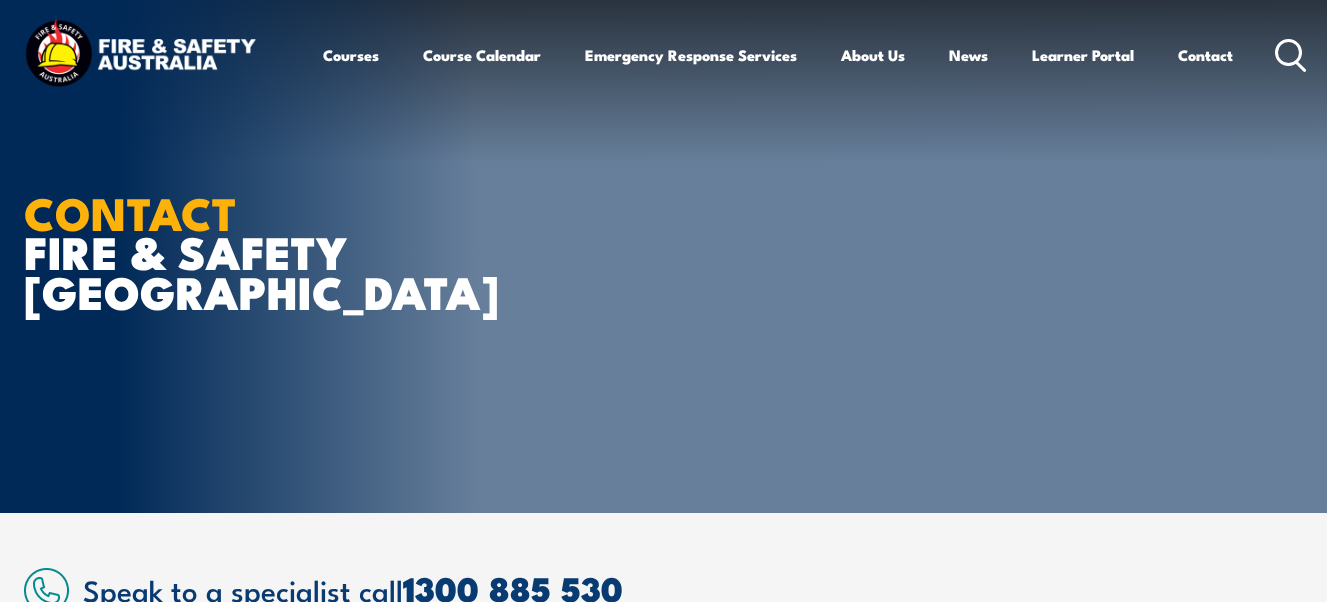 scroll, scrollTop: 0, scrollLeft: 0, axis: both 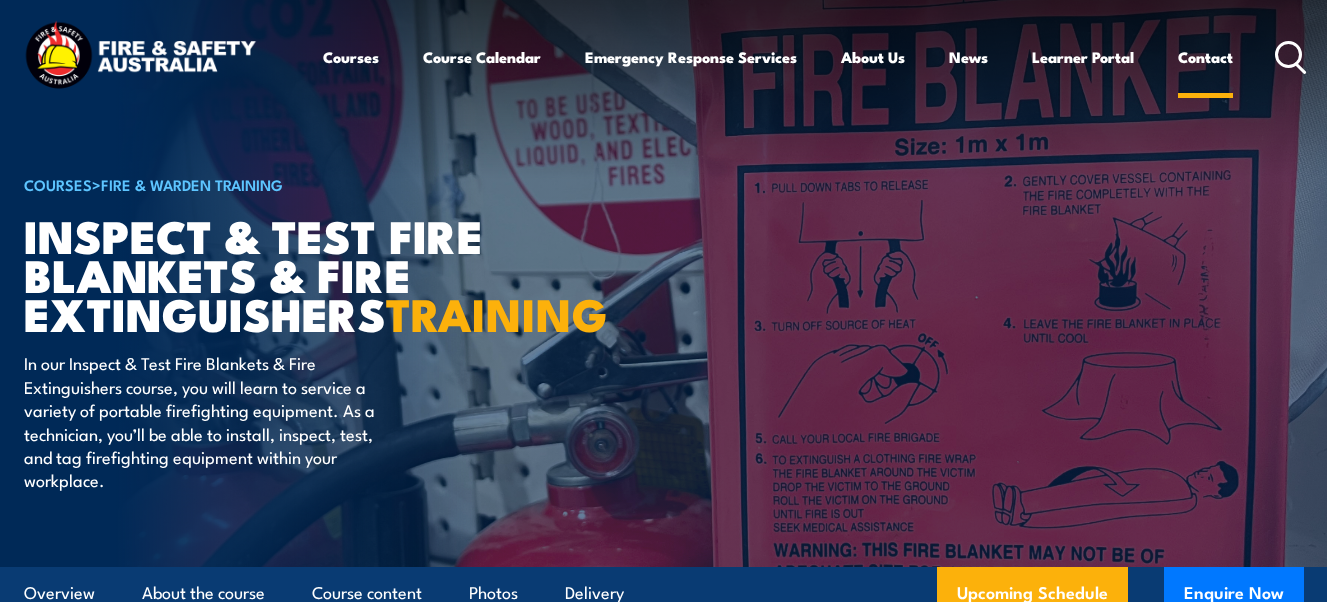 click on "Contact" at bounding box center [1205, 57] 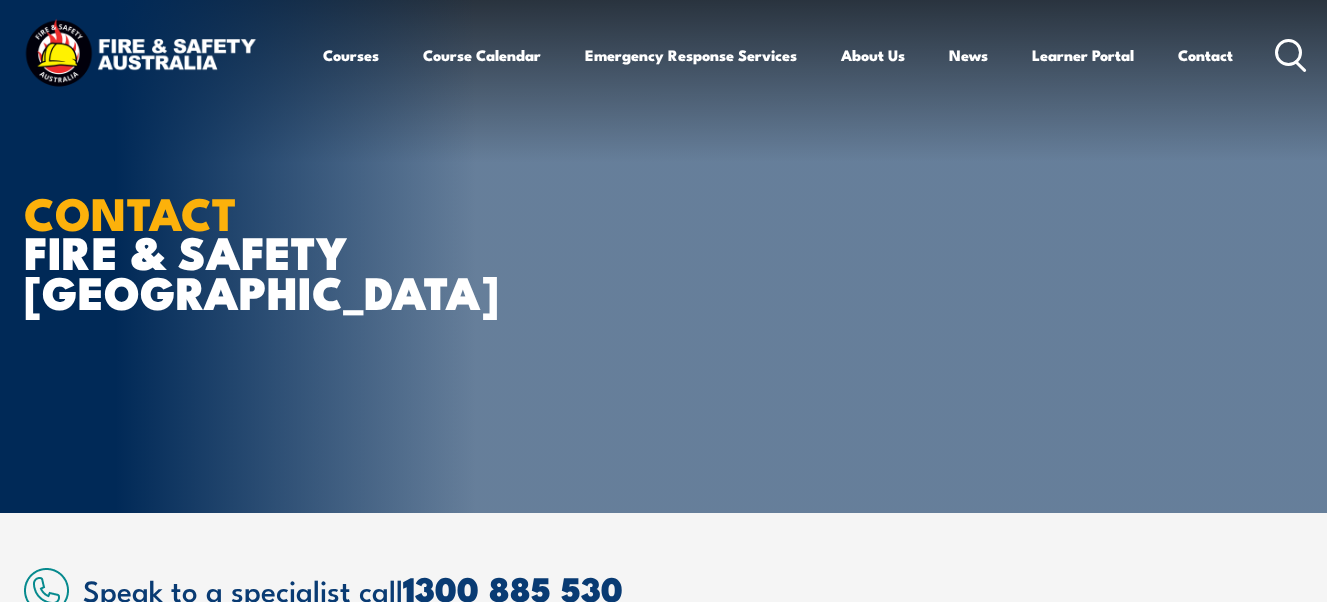 scroll, scrollTop: 0, scrollLeft: 0, axis: both 